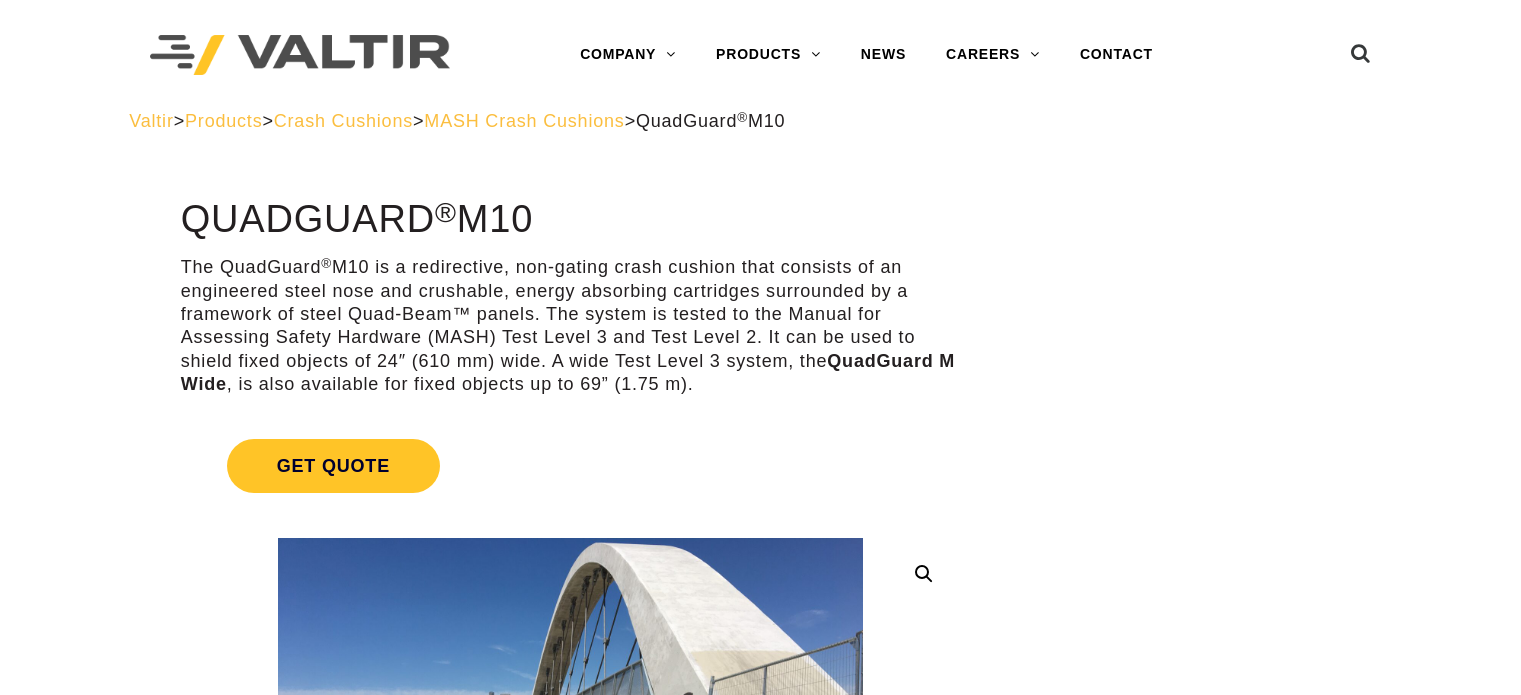 scroll, scrollTop: 0, scrollLeft: 0, axis: both 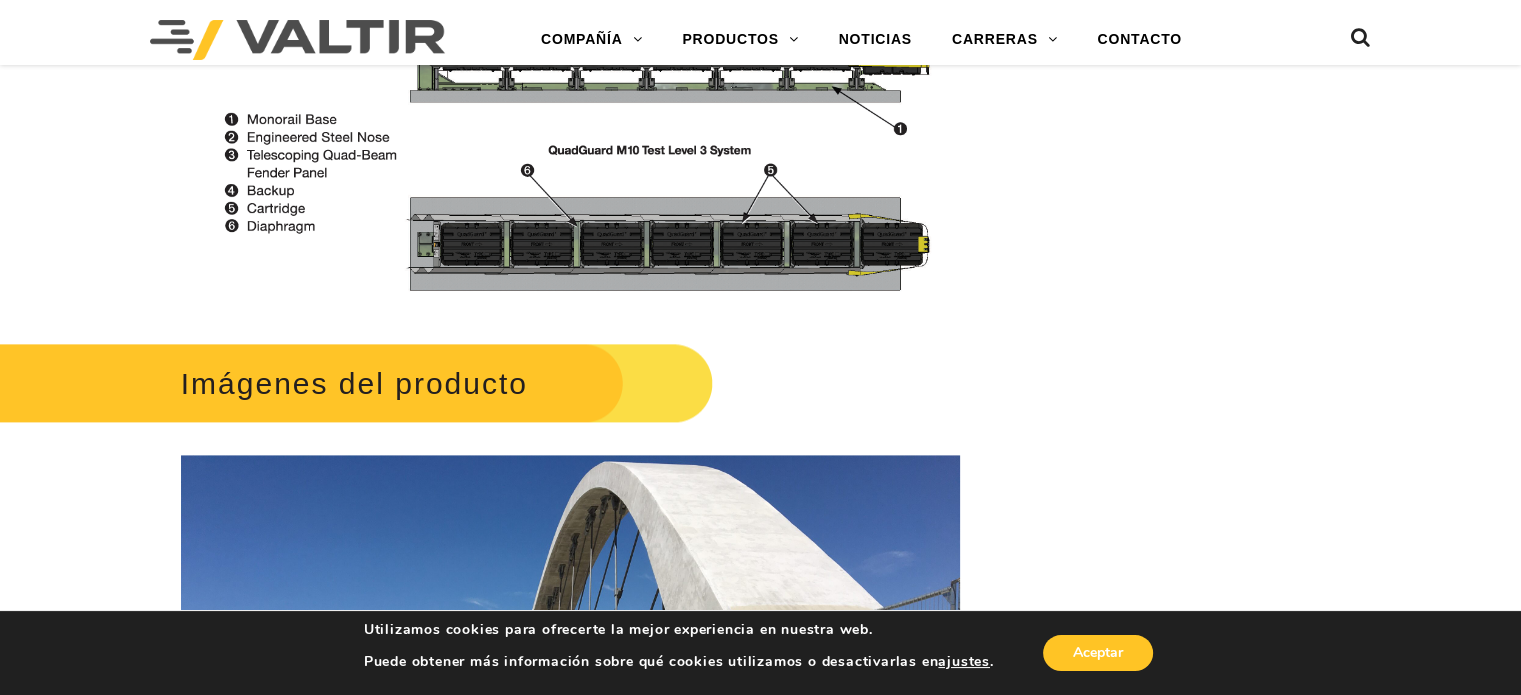 click at bounding box center [570, 125] 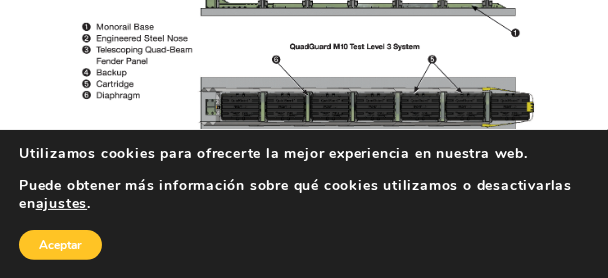 scroll, scrollTop: 2834, scrollLeft: 0, axis: vertical 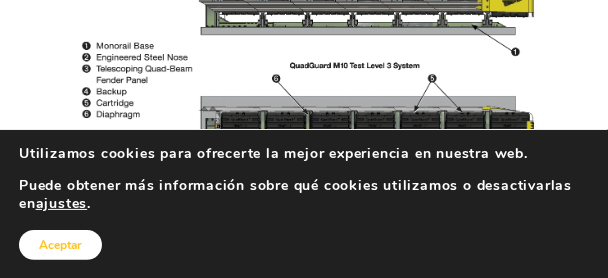click on "Aceptar" at bounding box center (60, 245) 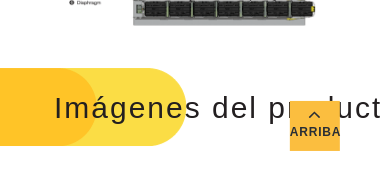 scroll, scrollTop: 3684, scrollLeft: 0, axis: vertical 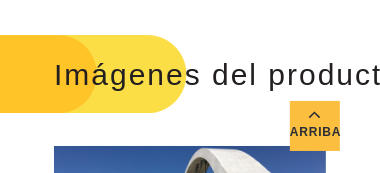 click at bounding box center [190, -66] 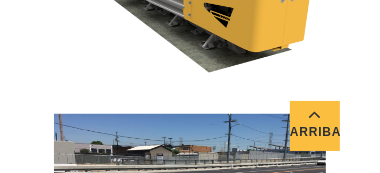 scroll, scrollTop: 4134, scrollLeft: 0, axis: vertical 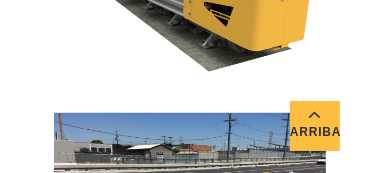 click at bounding box center [190, 6] 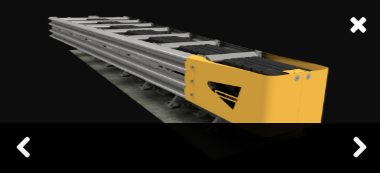 scroll, scrollTop: 4159, scrollLeft: 0, axis: vertical 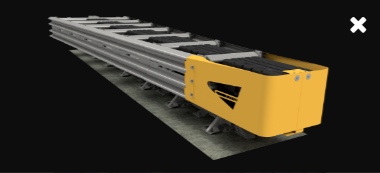 drag, startPoint x: 208, startPoint y: 87, endPoint x: 248, endPoint y: 164, distance: 86.76981 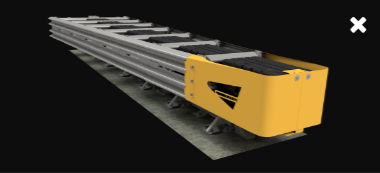 scroll, scrollTop: 4222, scrollLeft: 0, axis: vertical 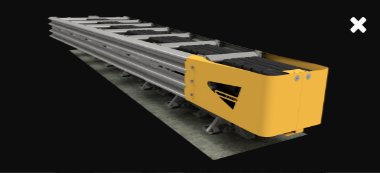 click at bounding box center (359, 25) 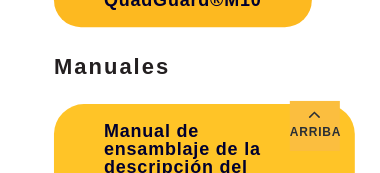 scroll, scrollTop: 5372, scrollLeft: 0, axis: vertical 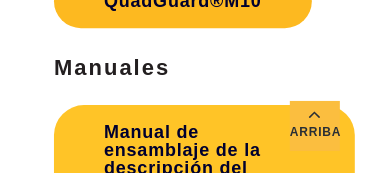 click on "QuadGuard®" at bounding box center (164, 1) 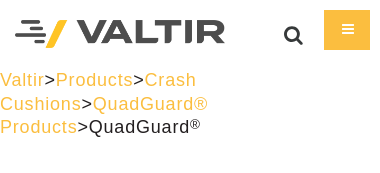 scroll, scrollTop: 0, scrollLeft: 0, axis: both 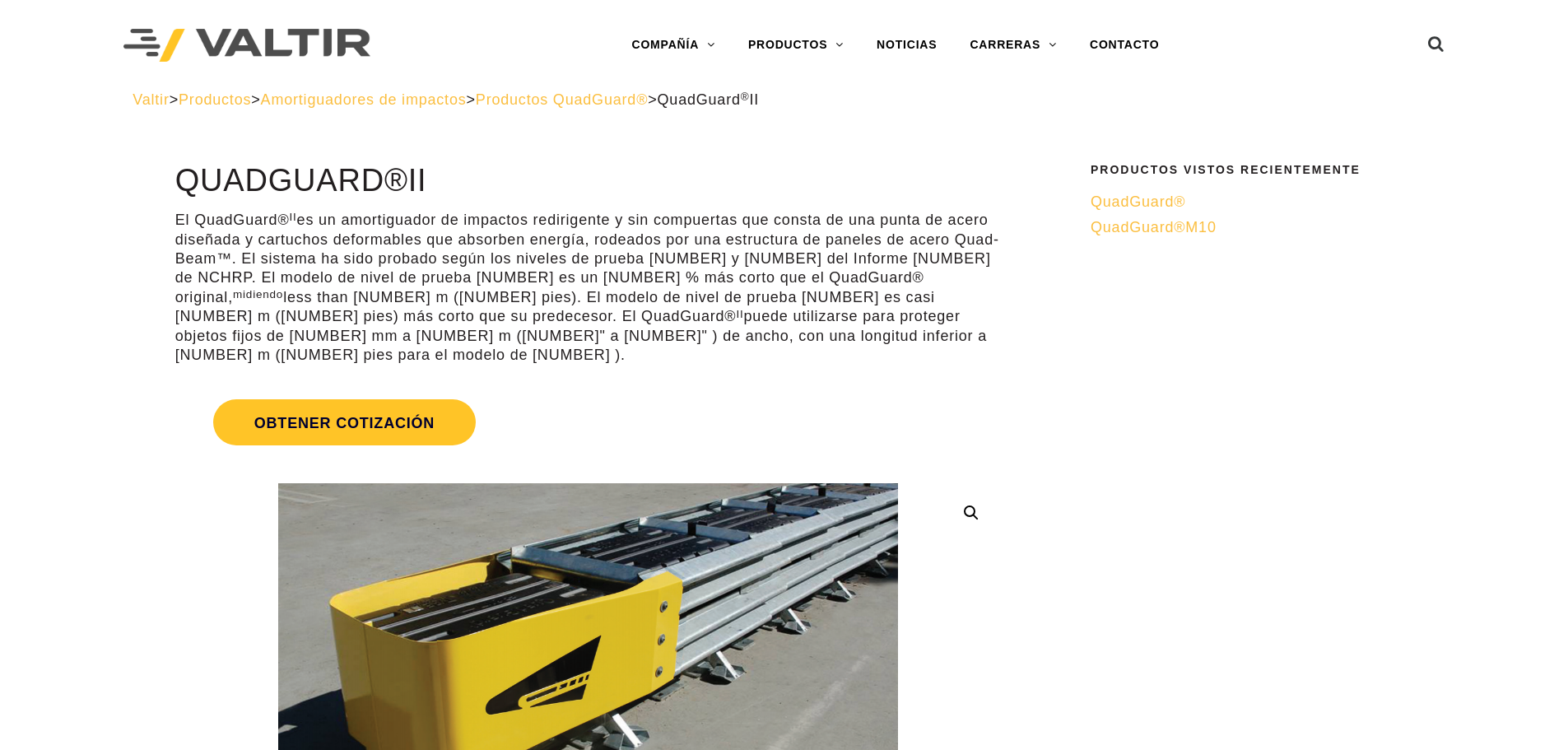 drag, startPoint x: 382, startPoint y: 0, endPoint x: 1099, endPoint y: 432, distance: 837.086 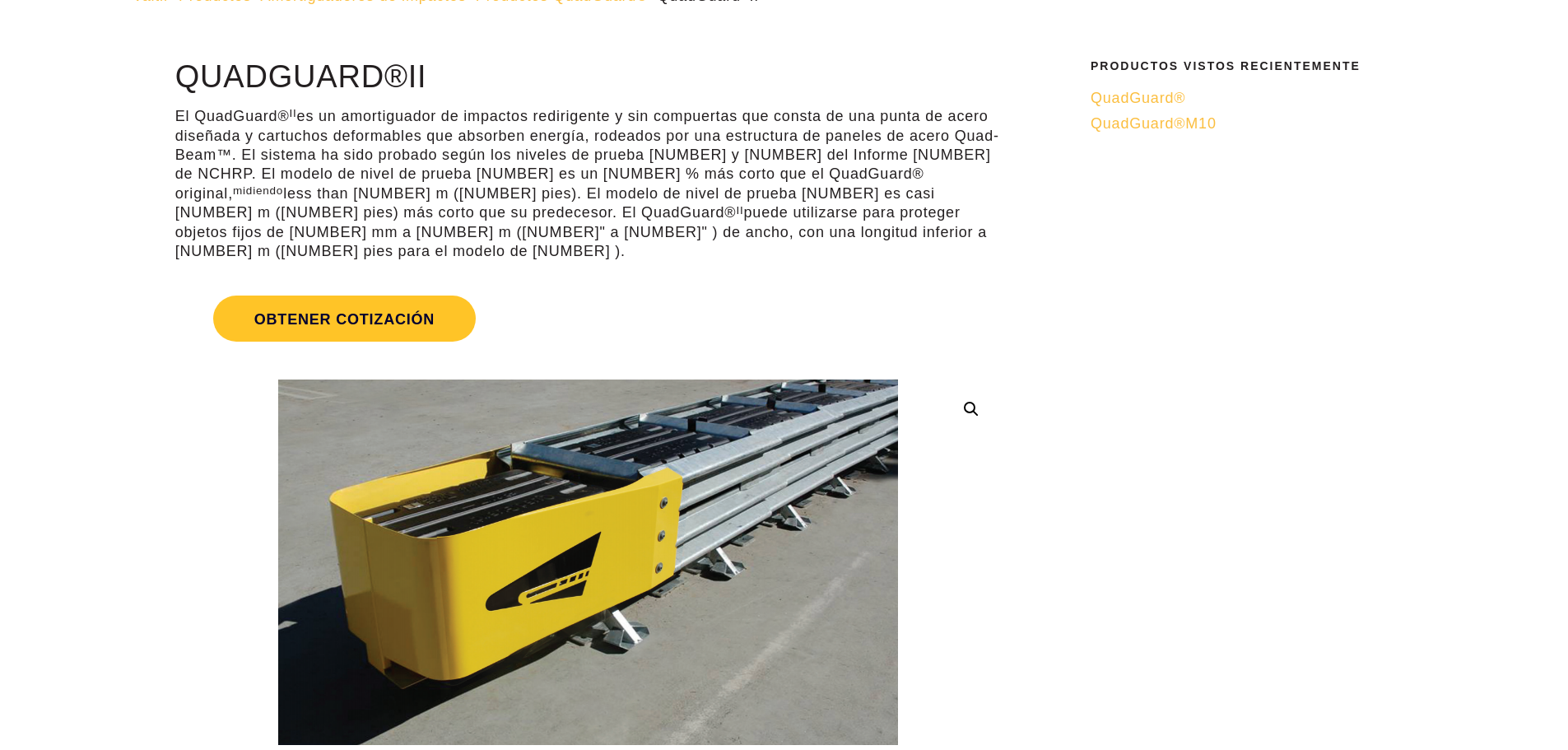 scroll, scrollTop: 0, scrollLeft: 0, axis: both 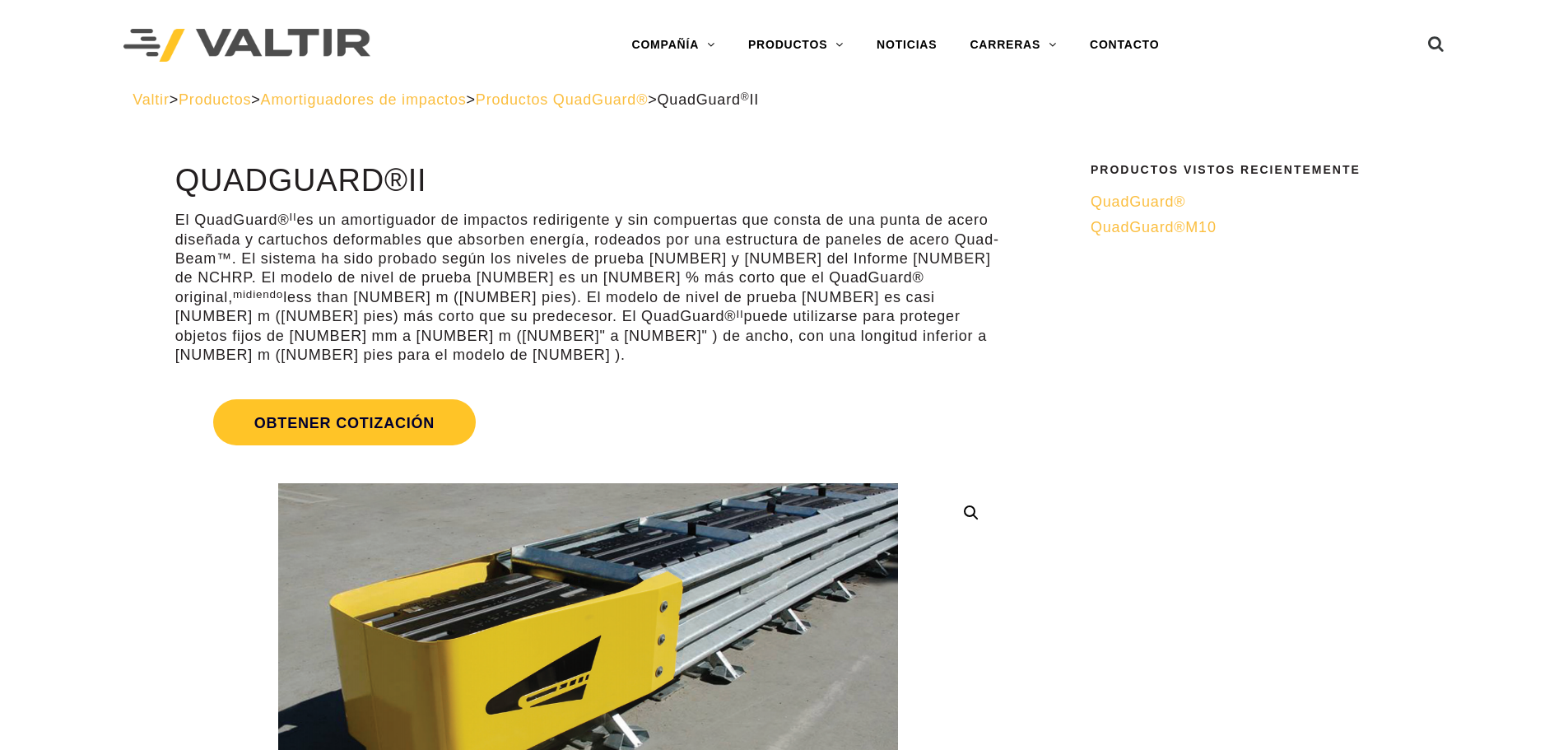 click on "Productos" at bounding box center (215, 100) 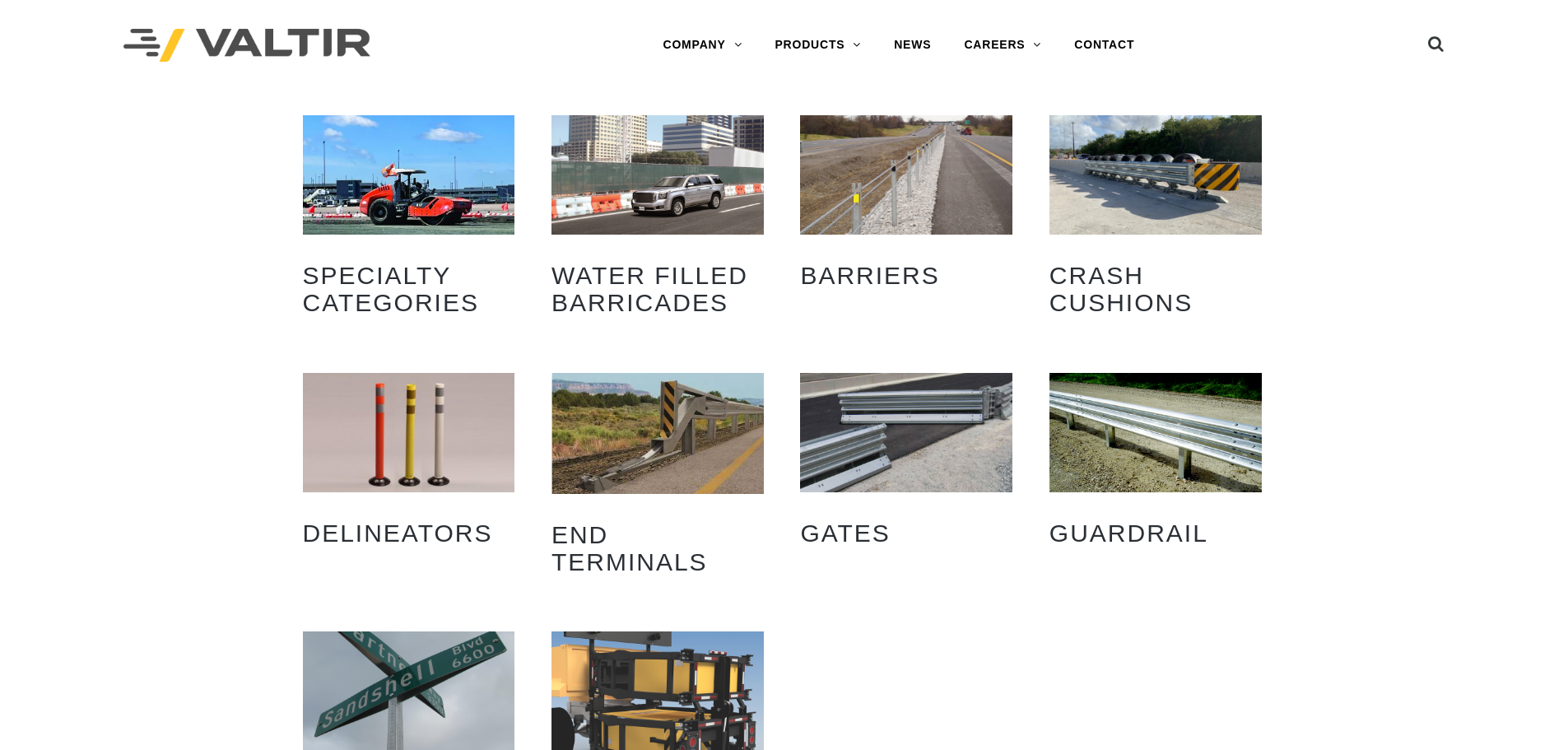 scroll, scrollTop: 0, scrollLeft: 0, axis: both 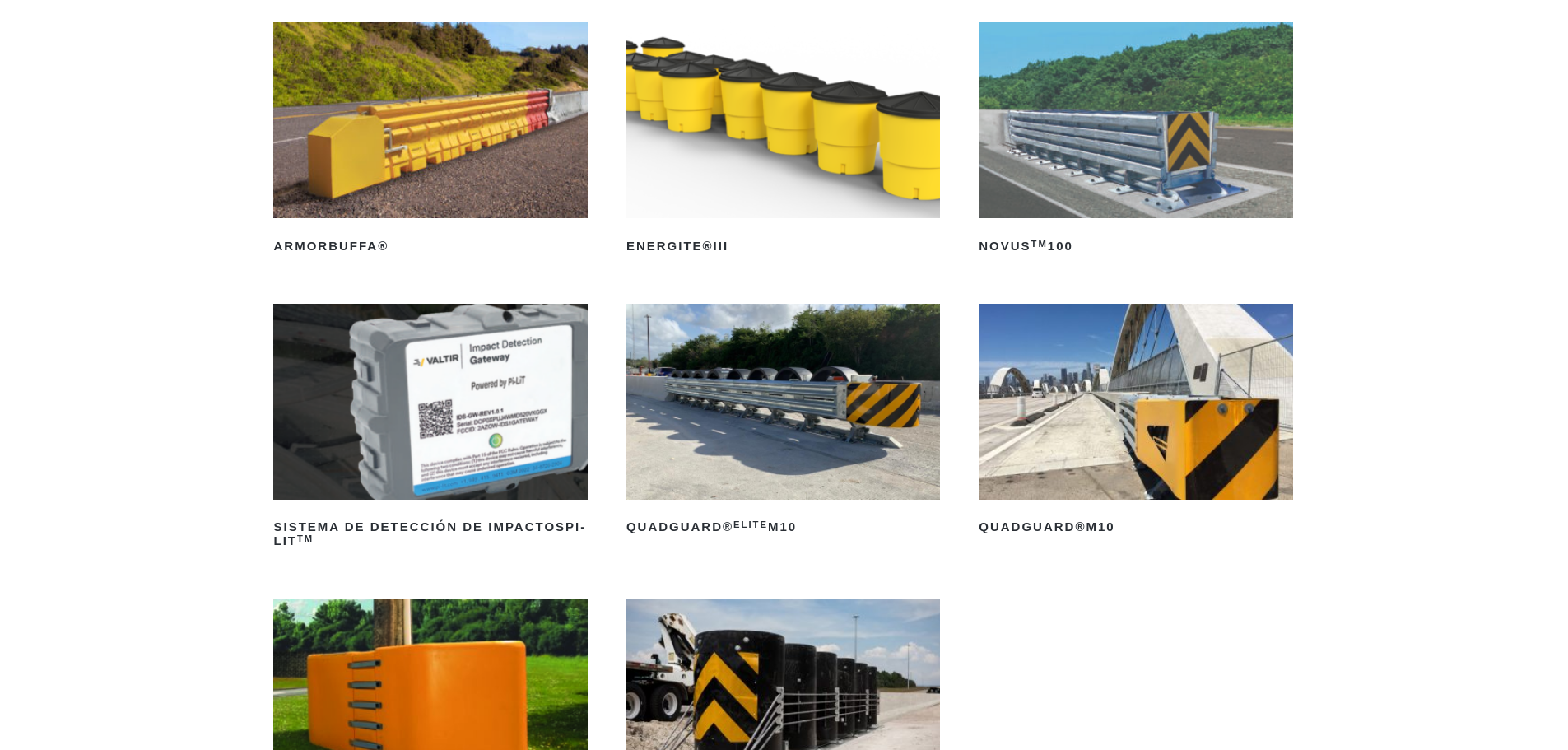 click at bounding box center (1135, 402) 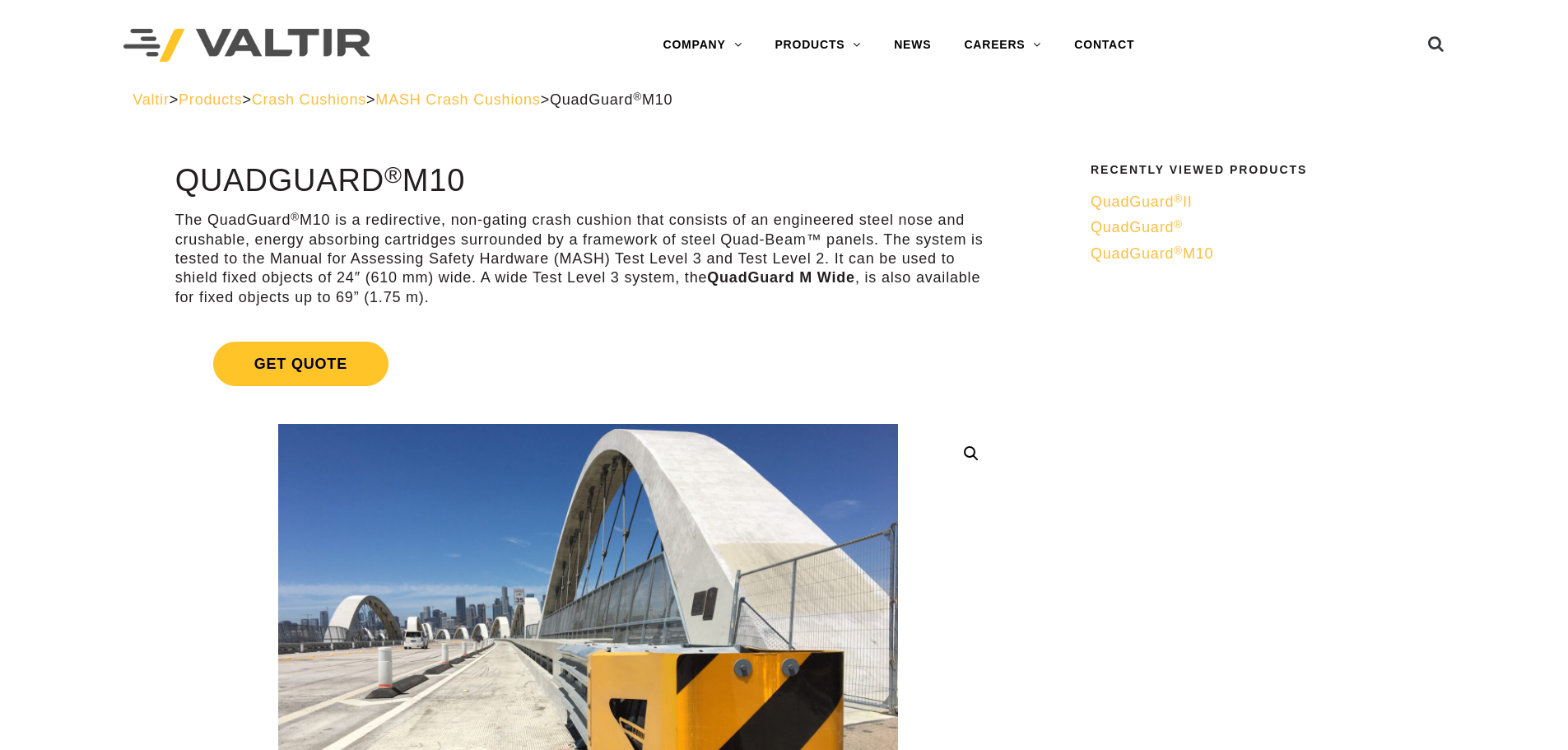 scroll, scrollTop: 0, scrollLeft: 0, axis: both 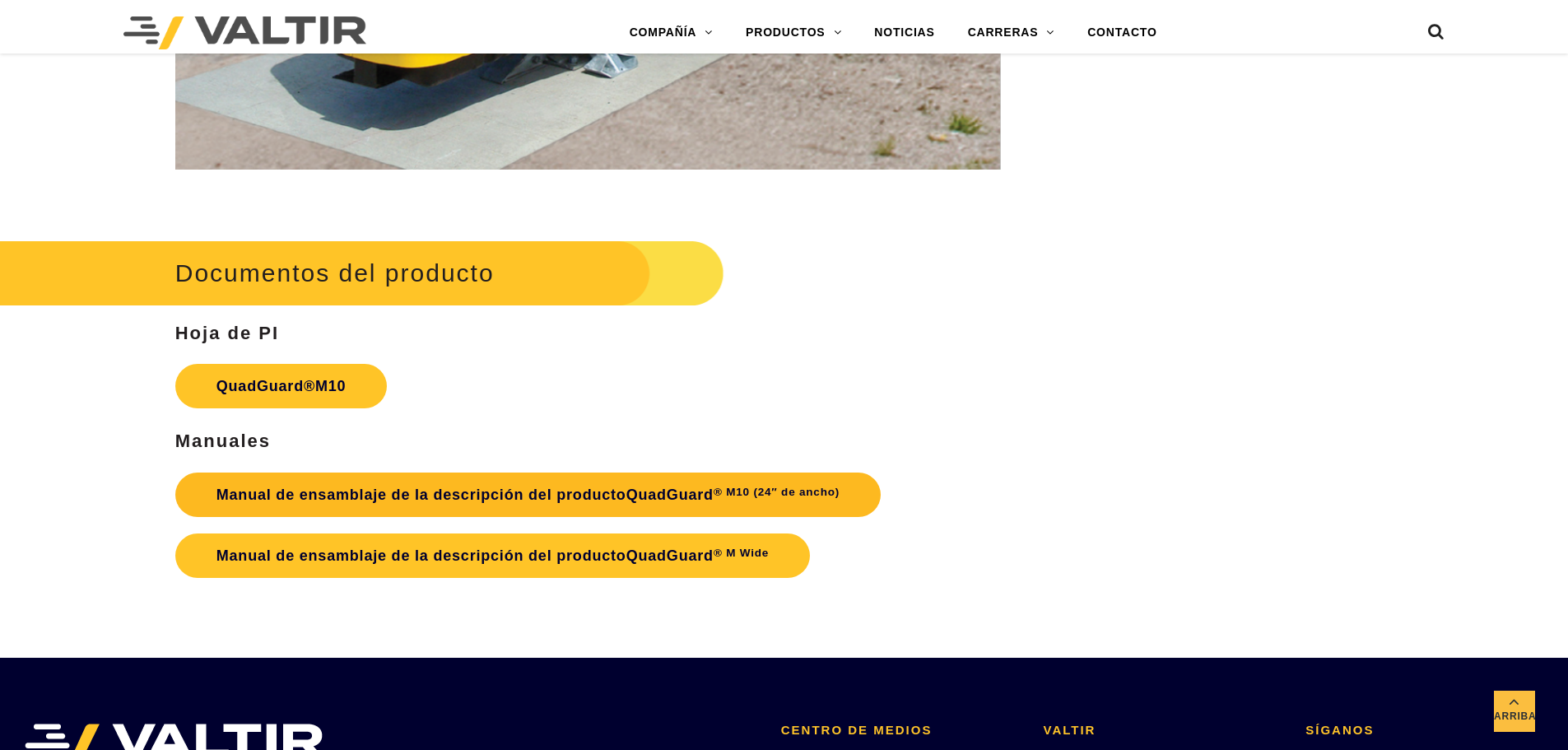 click on "Manual de ensamblaje de la descripción del producto" at bounding box center [421, 495] 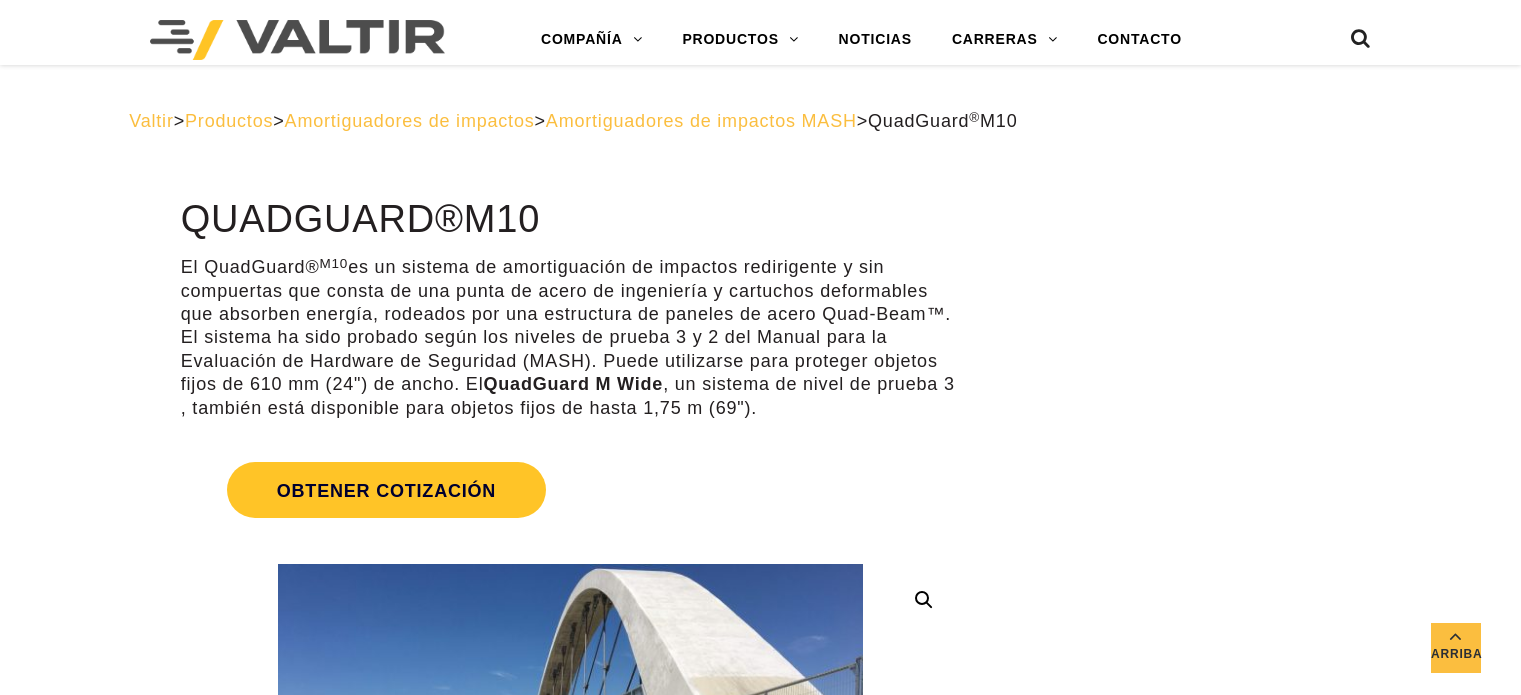 scroll, scrollTop: 5372, scrollLeft: 0, axis: vertical 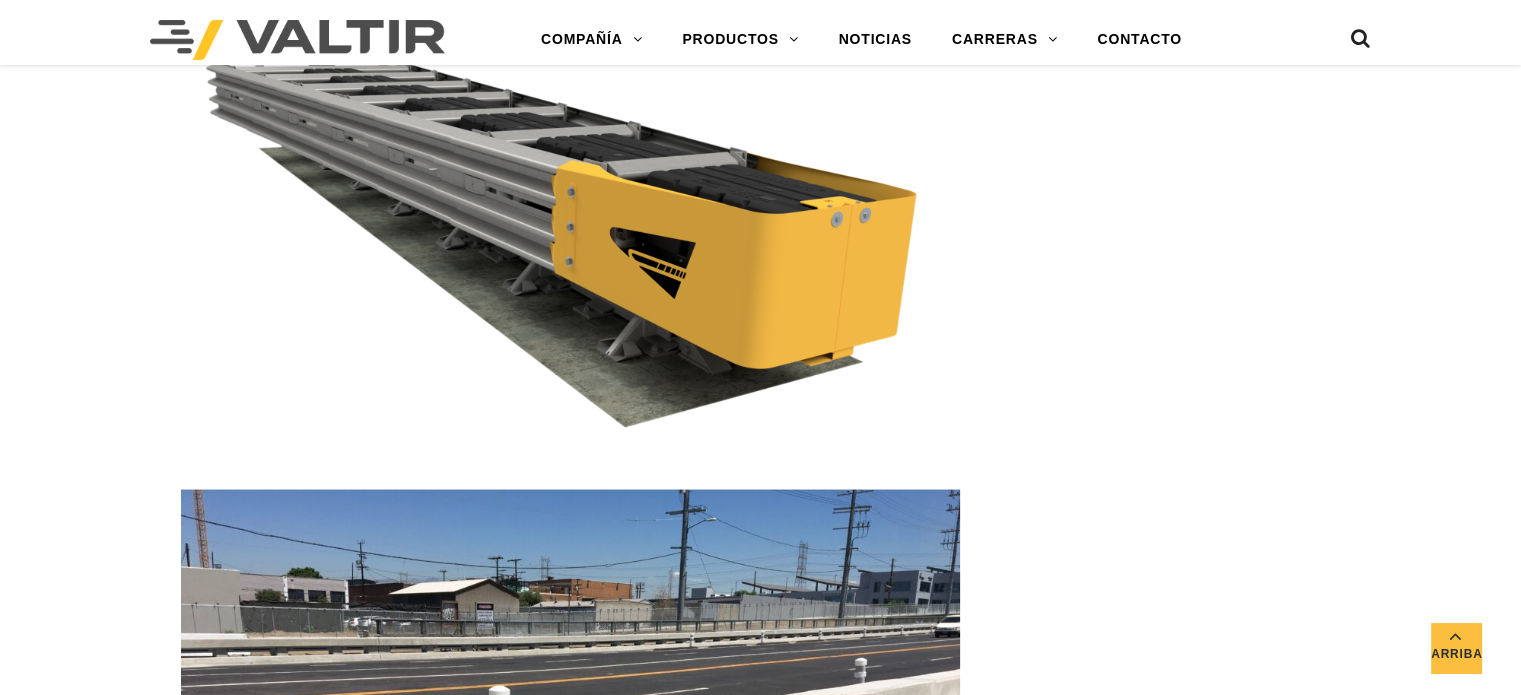 click at bounding box center (570, 240) 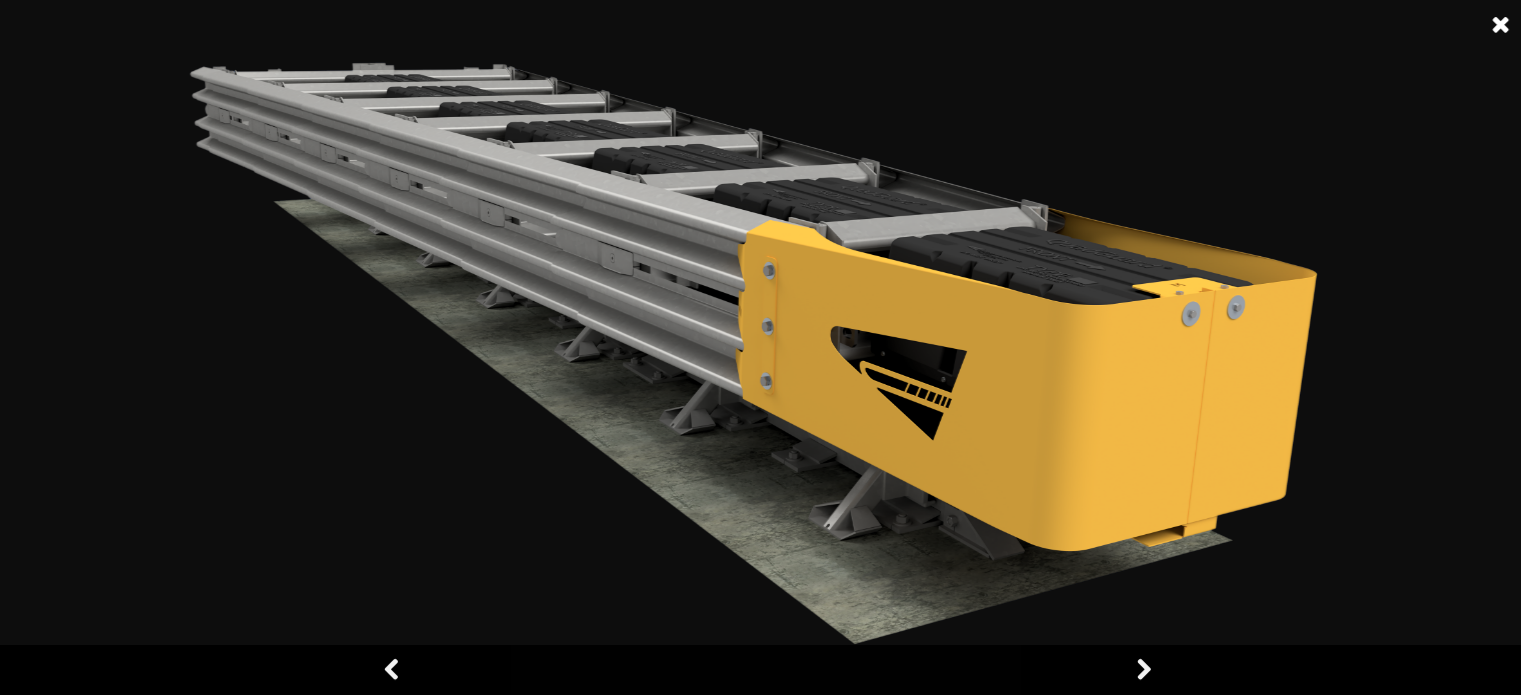 drag, startPoint x: 823, startPoint y: 275, endPoint x: 1405, endPoint y: 431, distance: 602.5446 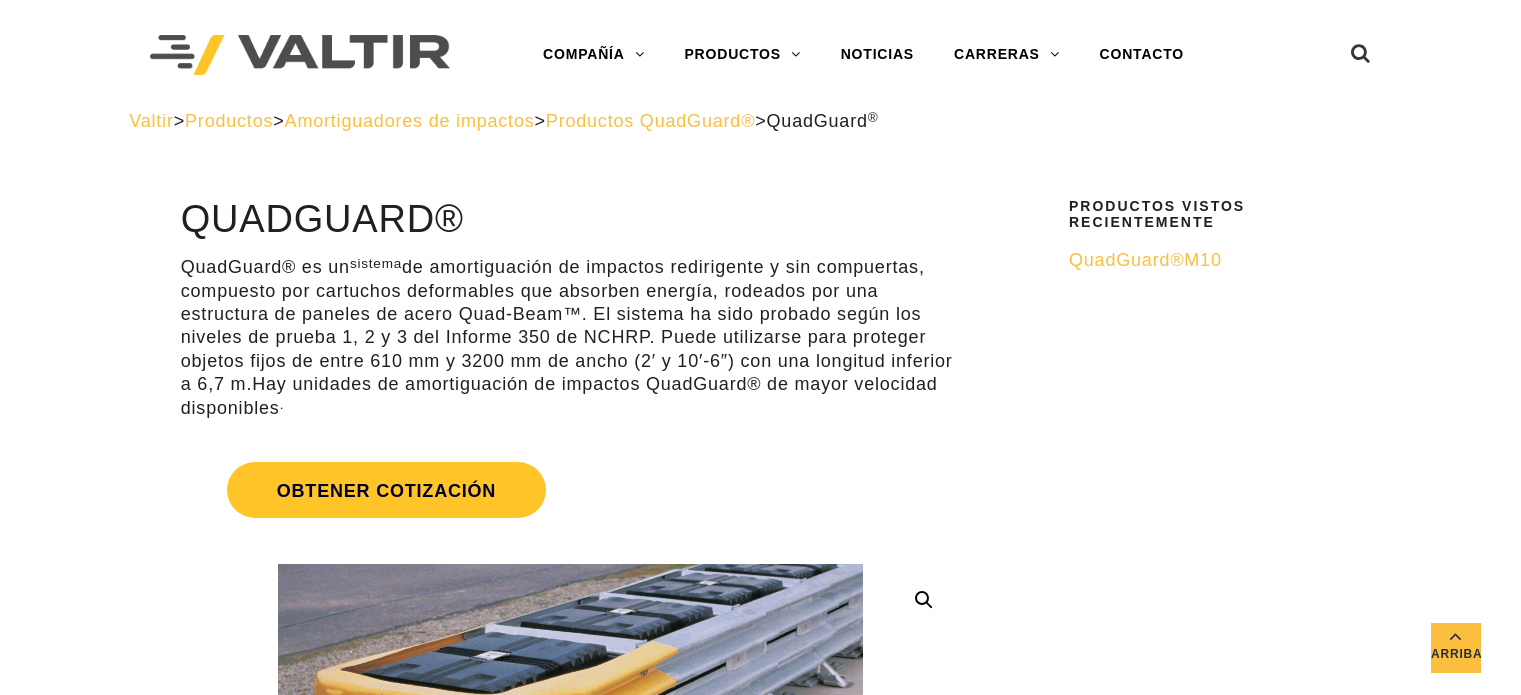 scroll, scrollTop: 975, scrollLeft: 0, axis: vertical 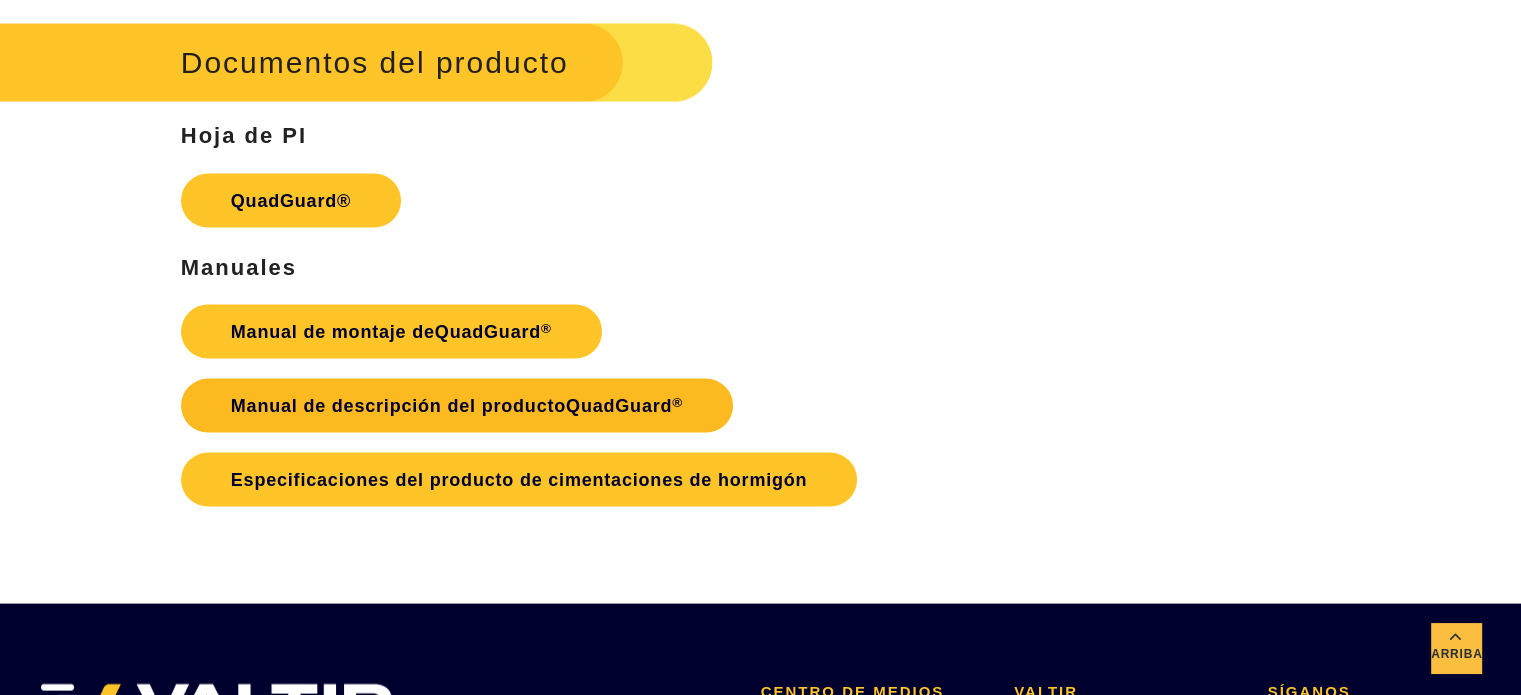 click on "Manual de descripción del producto  QuadGuard  ®" at bounding box center [457, 406] 